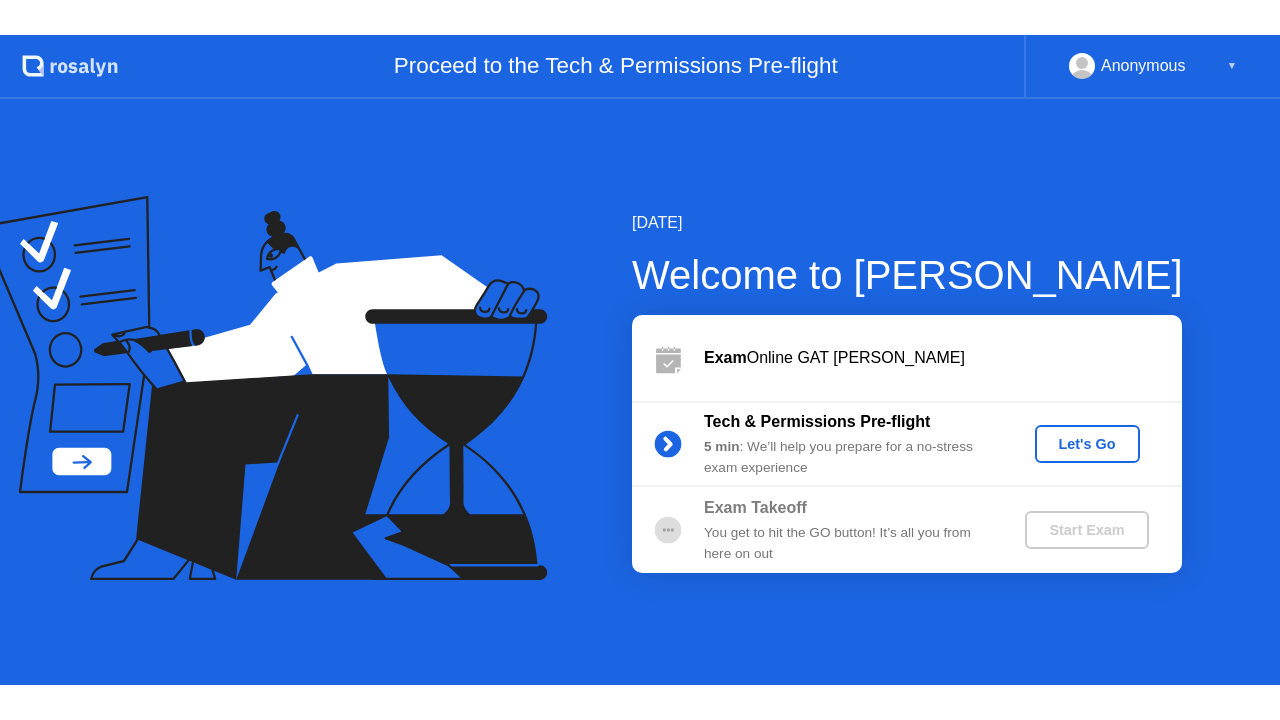 scroll, scrollTop: 0, scrollLeft: 0, axis: both 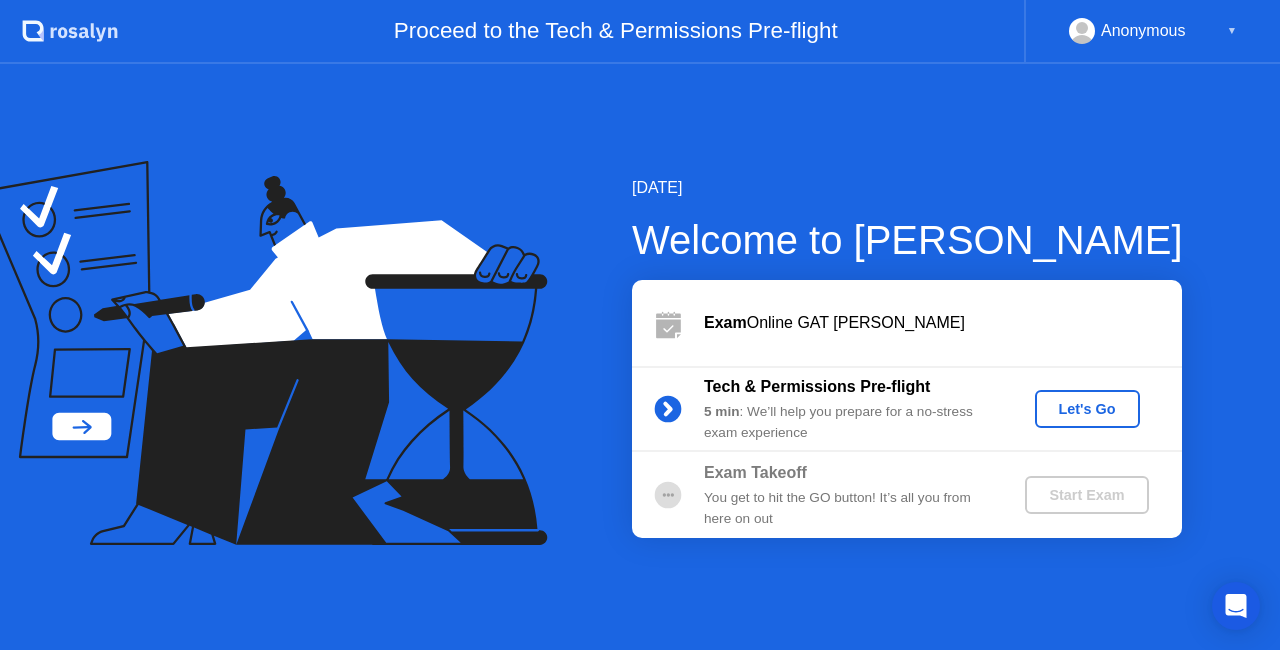click on "Let's Go" 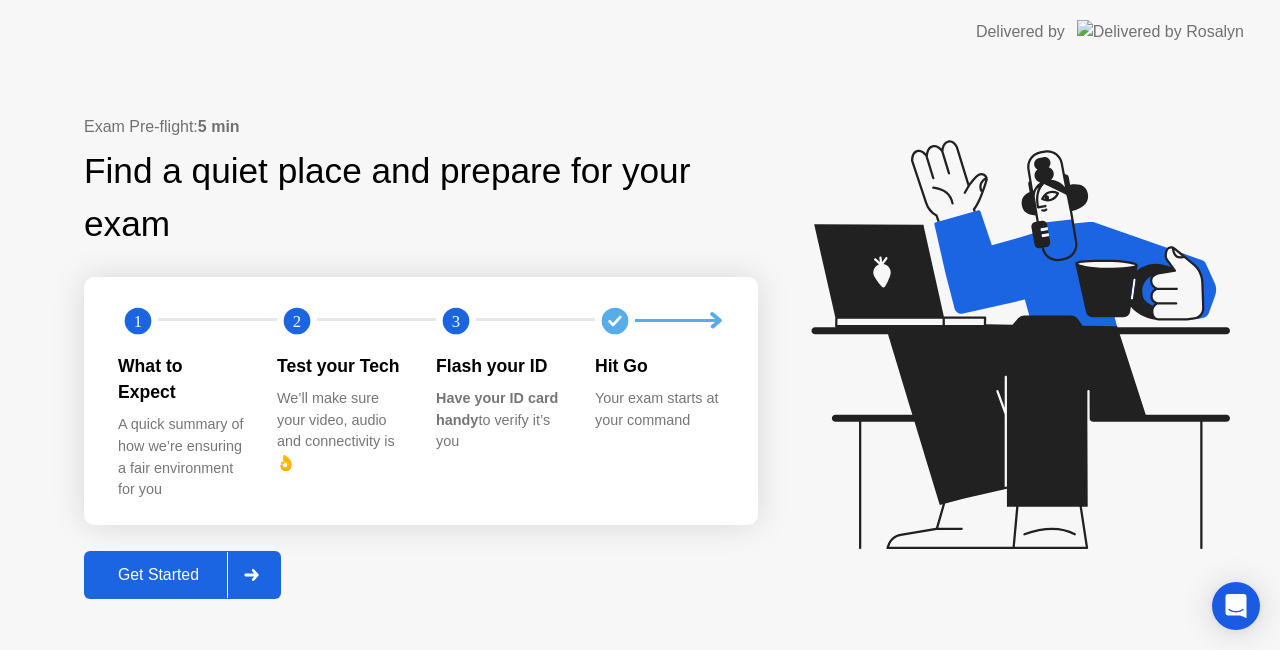 click 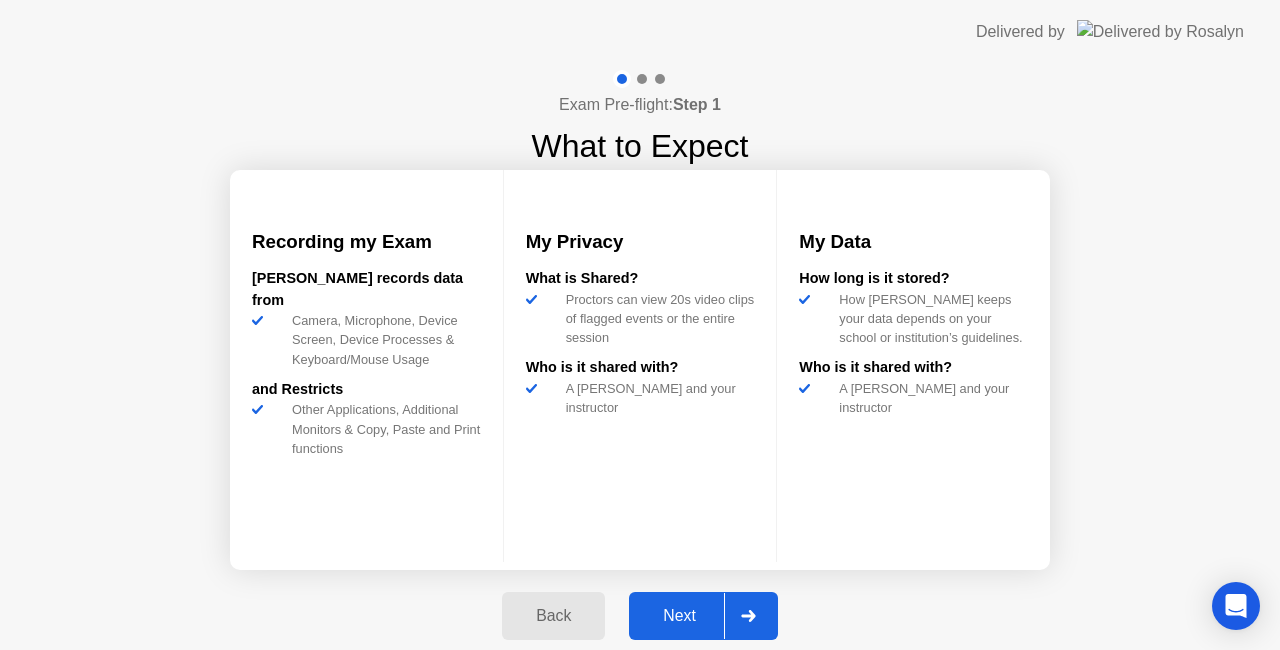 click 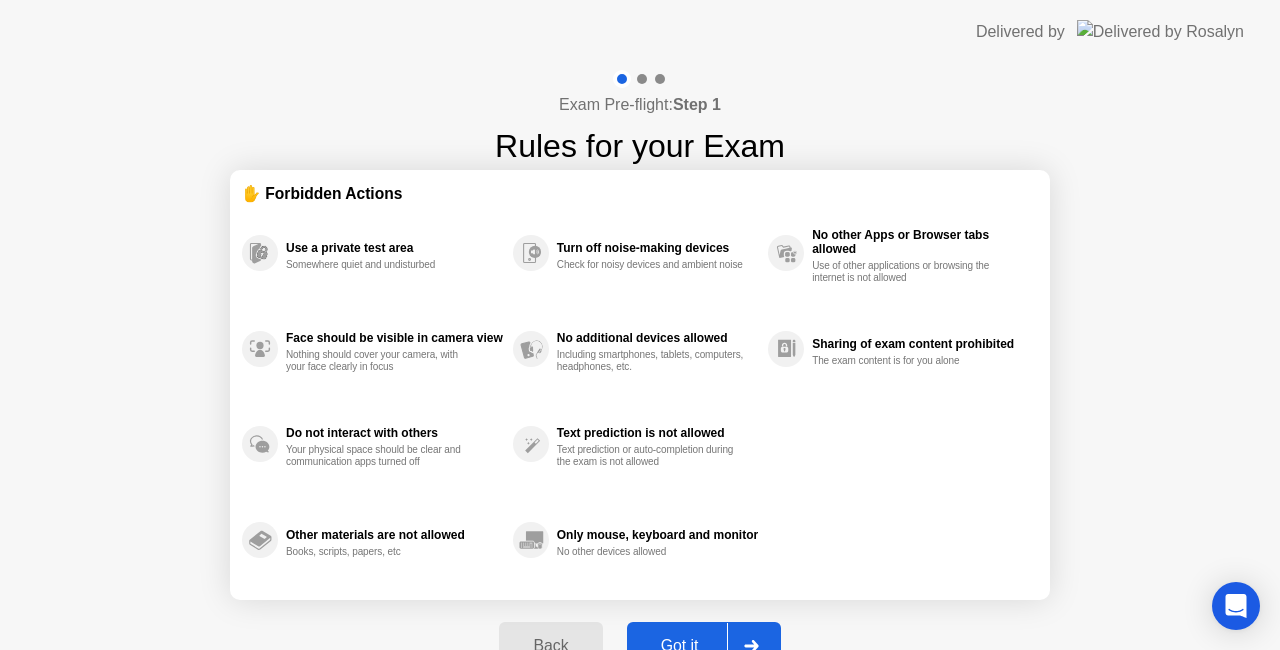 click 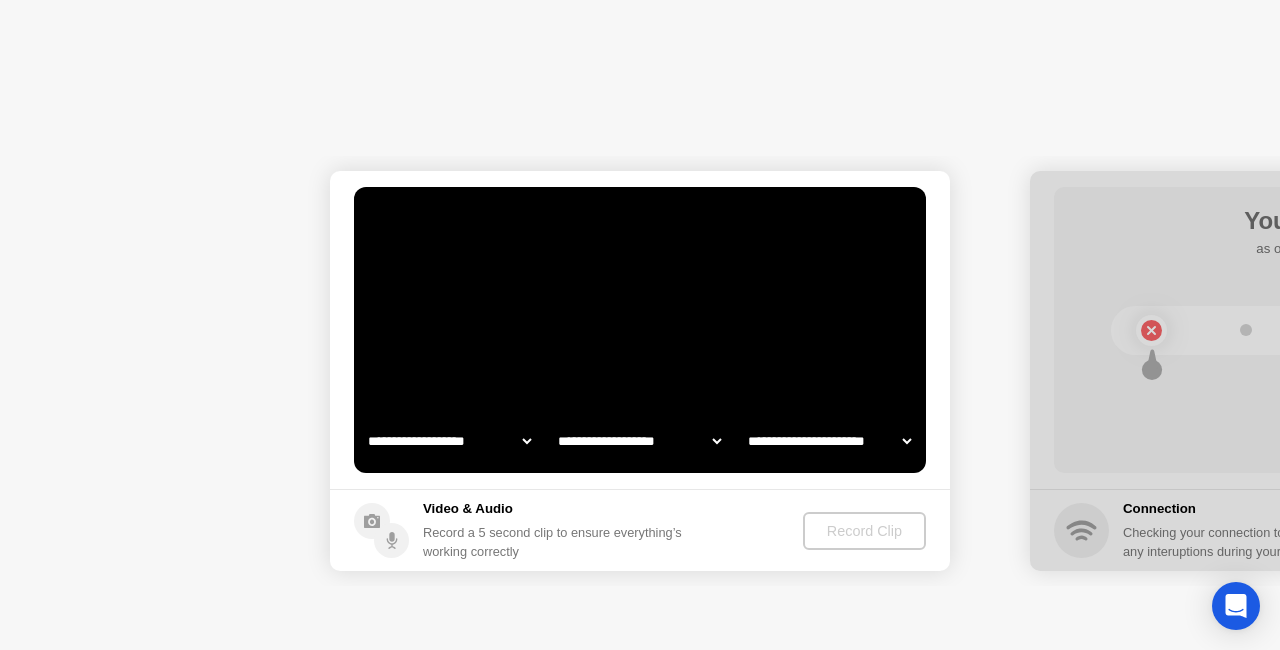 select on "**********" 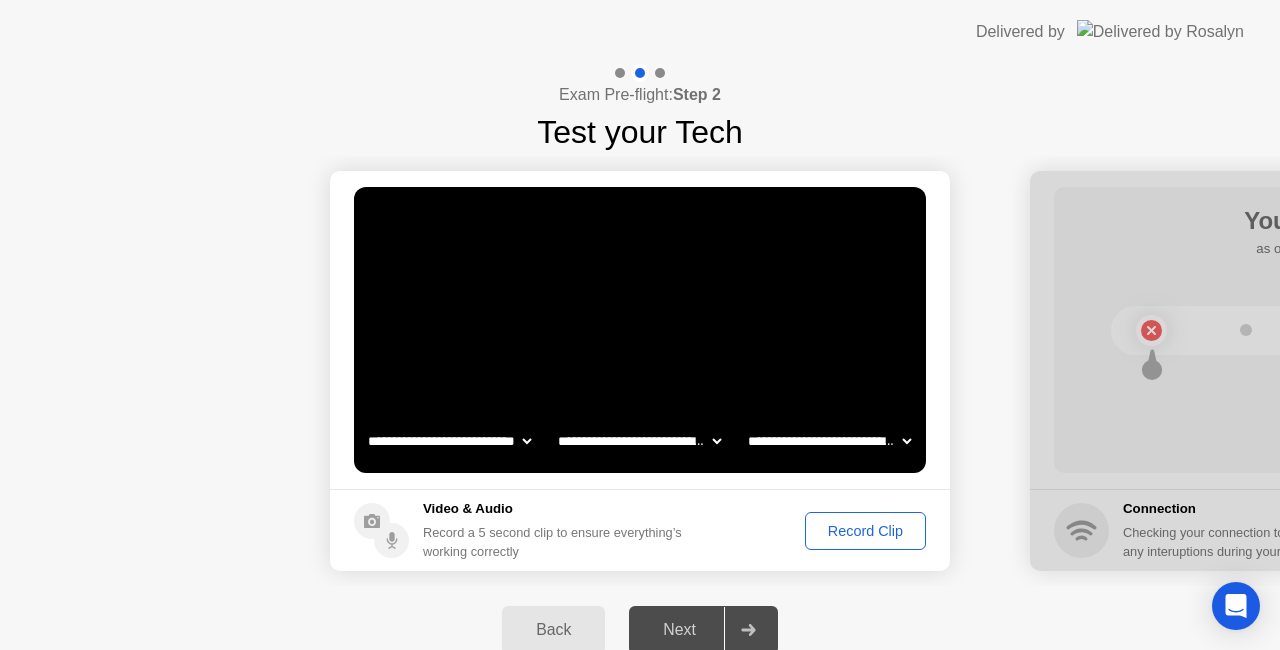 click on "**********" 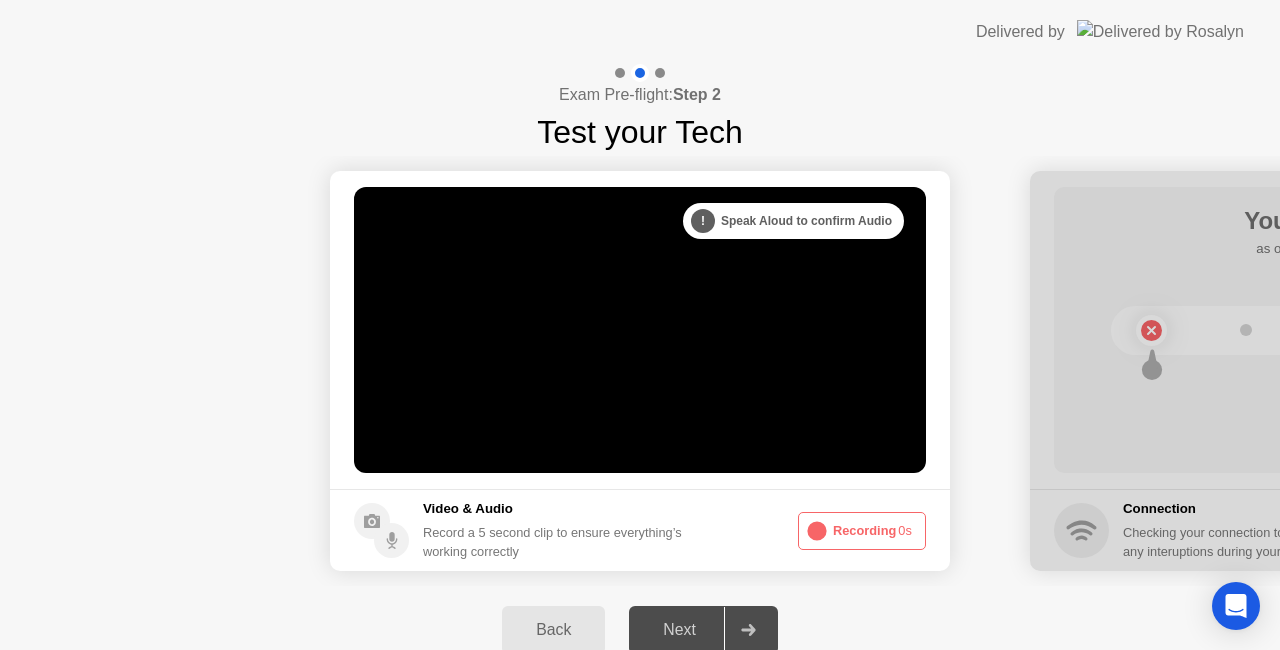 click 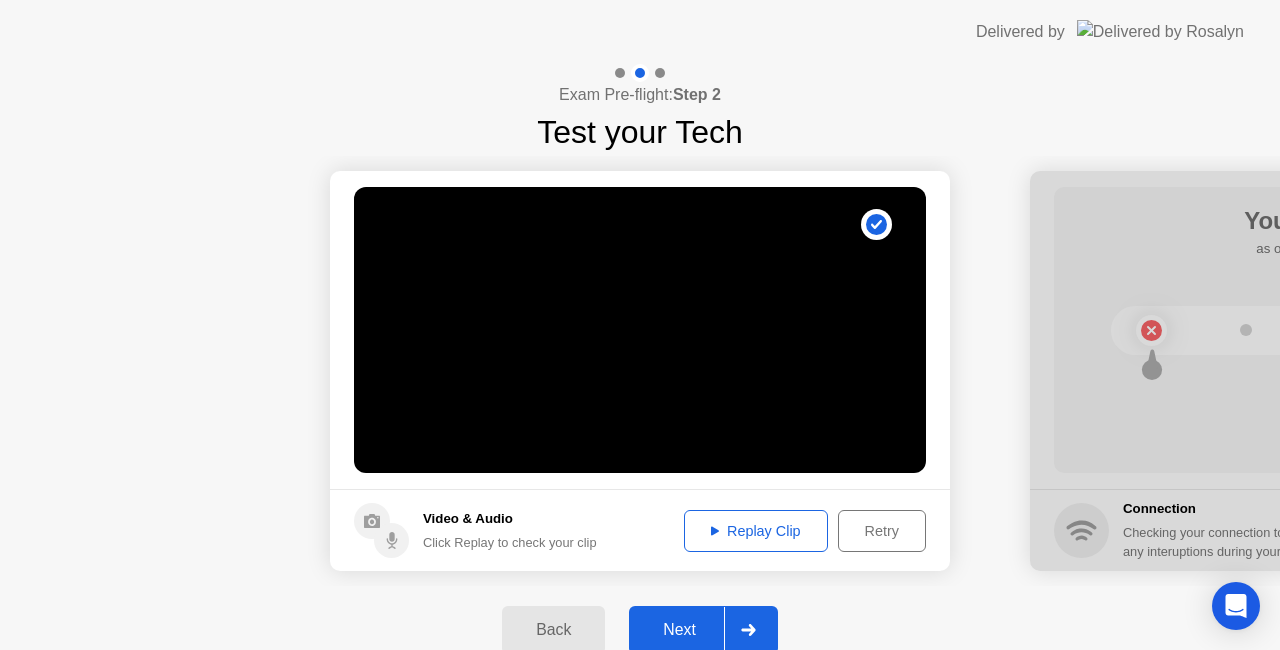 click 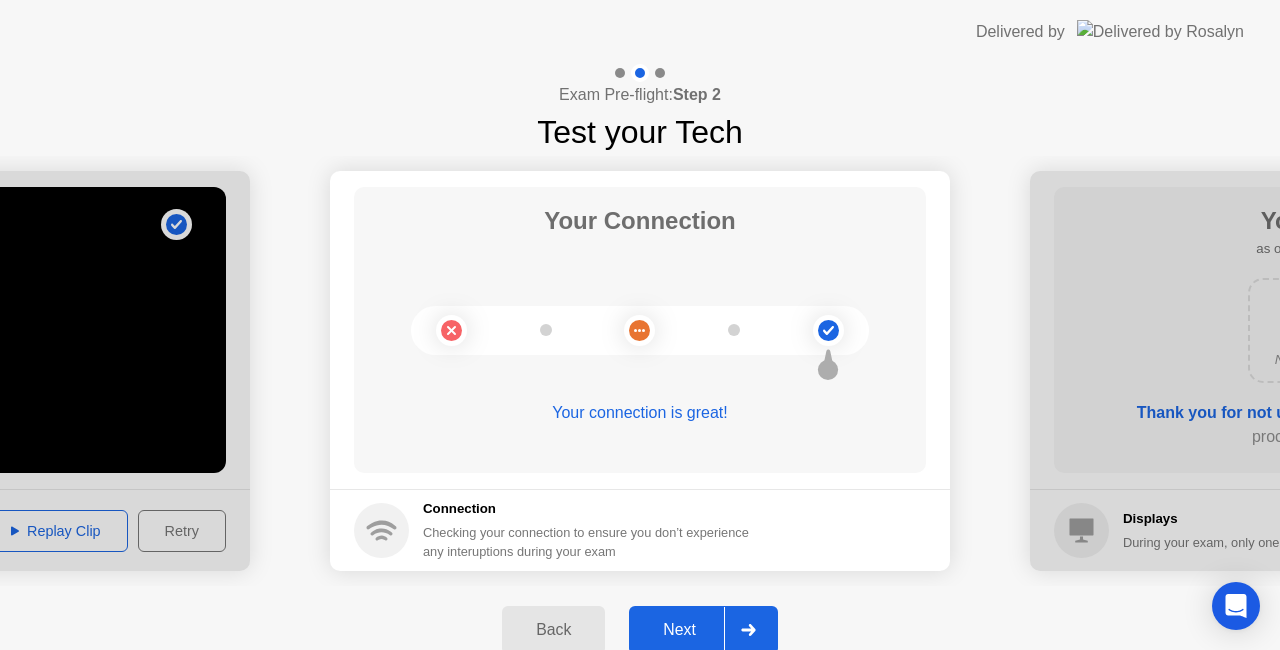 click 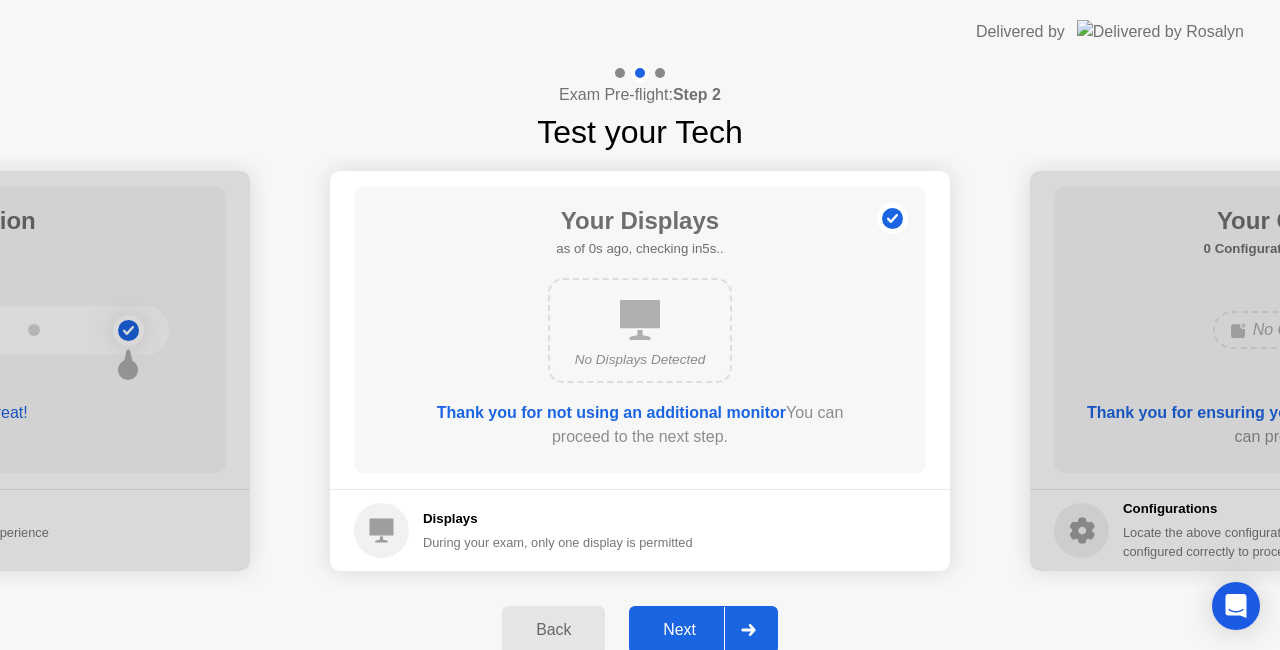 click 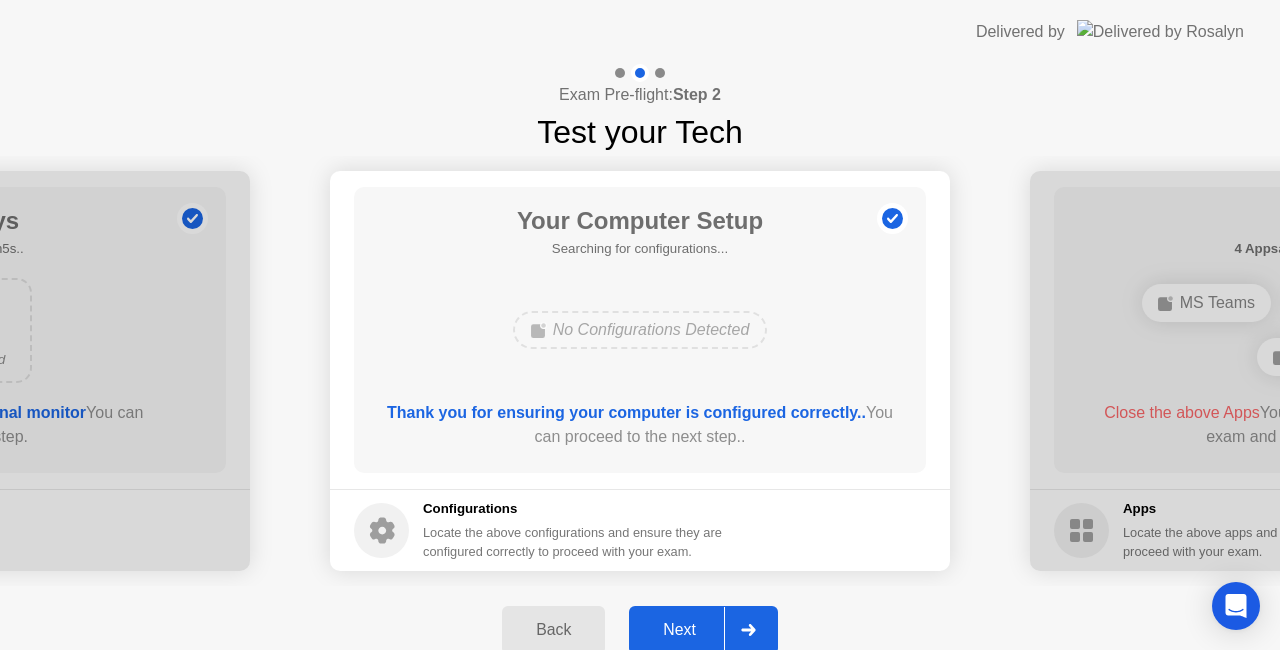 click 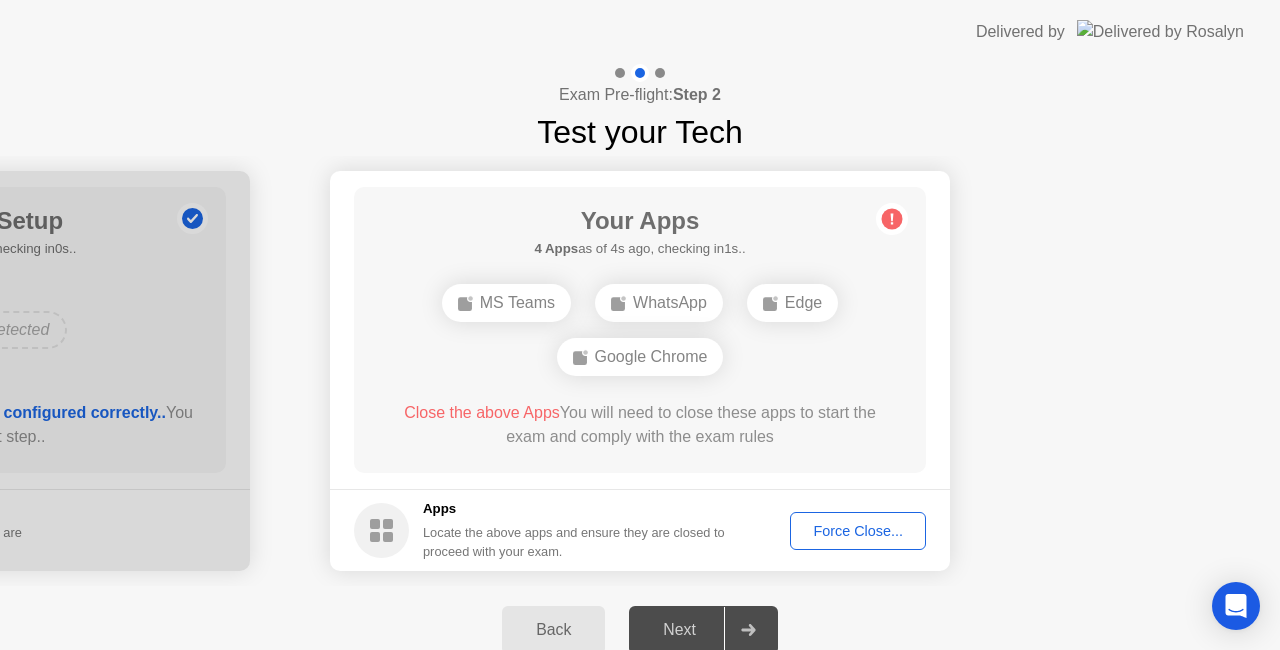 click 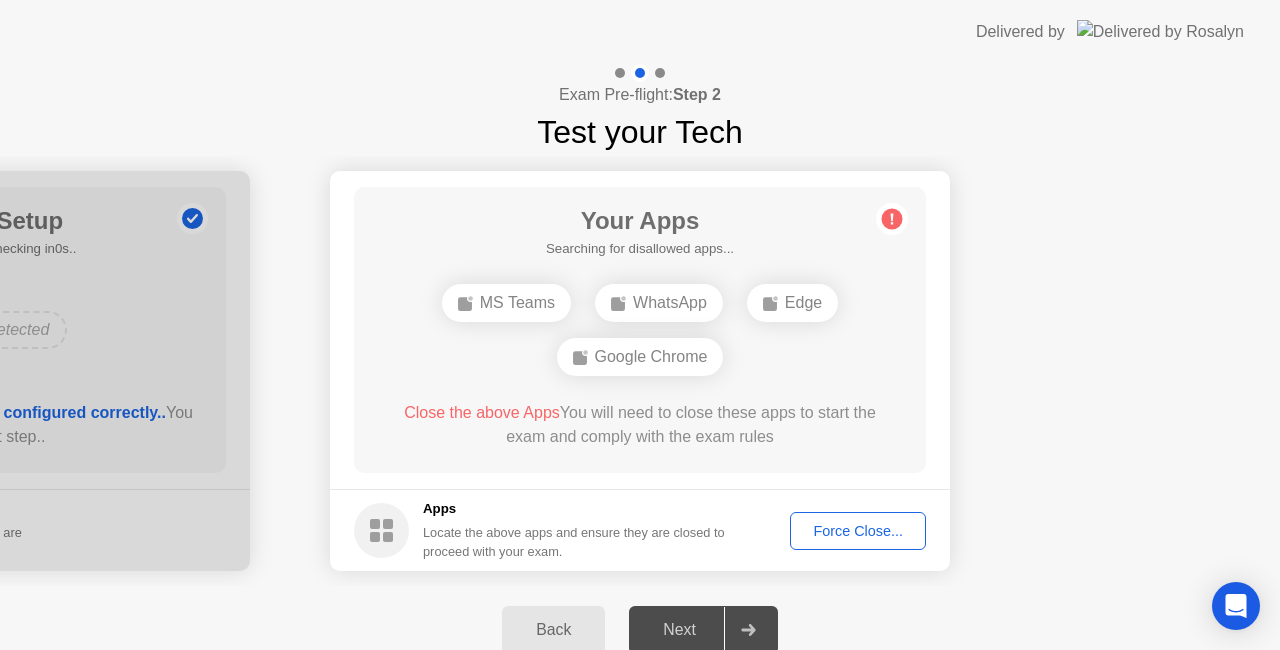 click on "Force Close..." 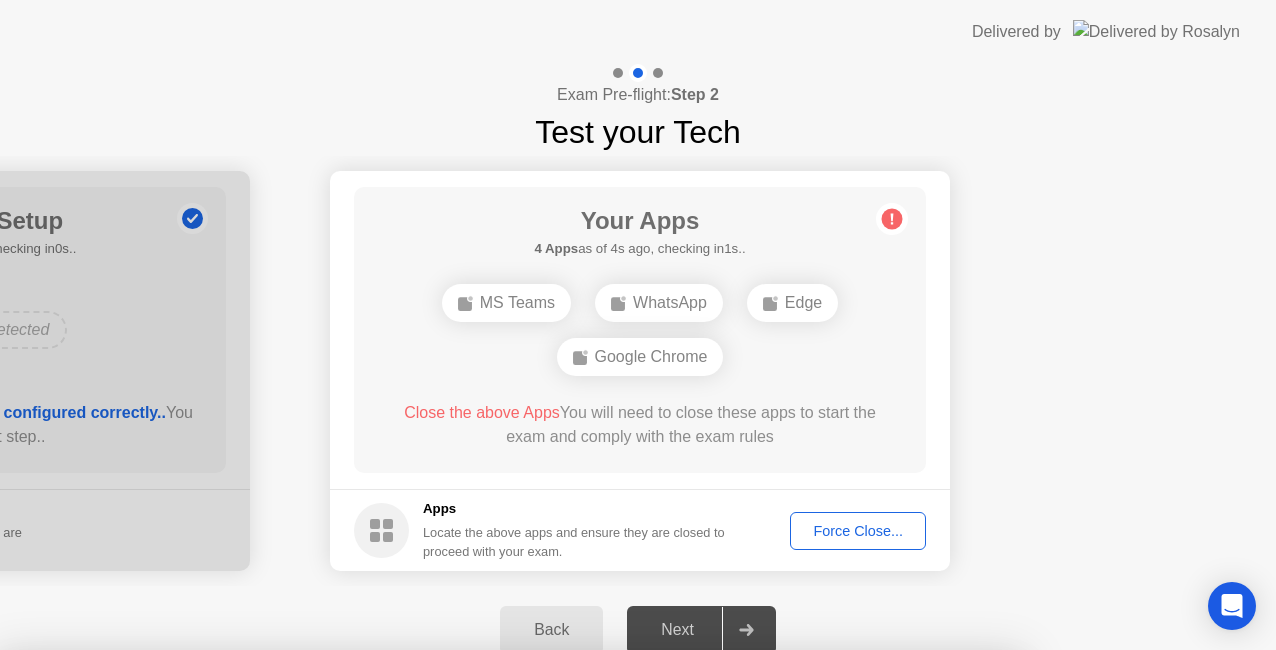 click on "Confirm" at bounding box center (577, 980) 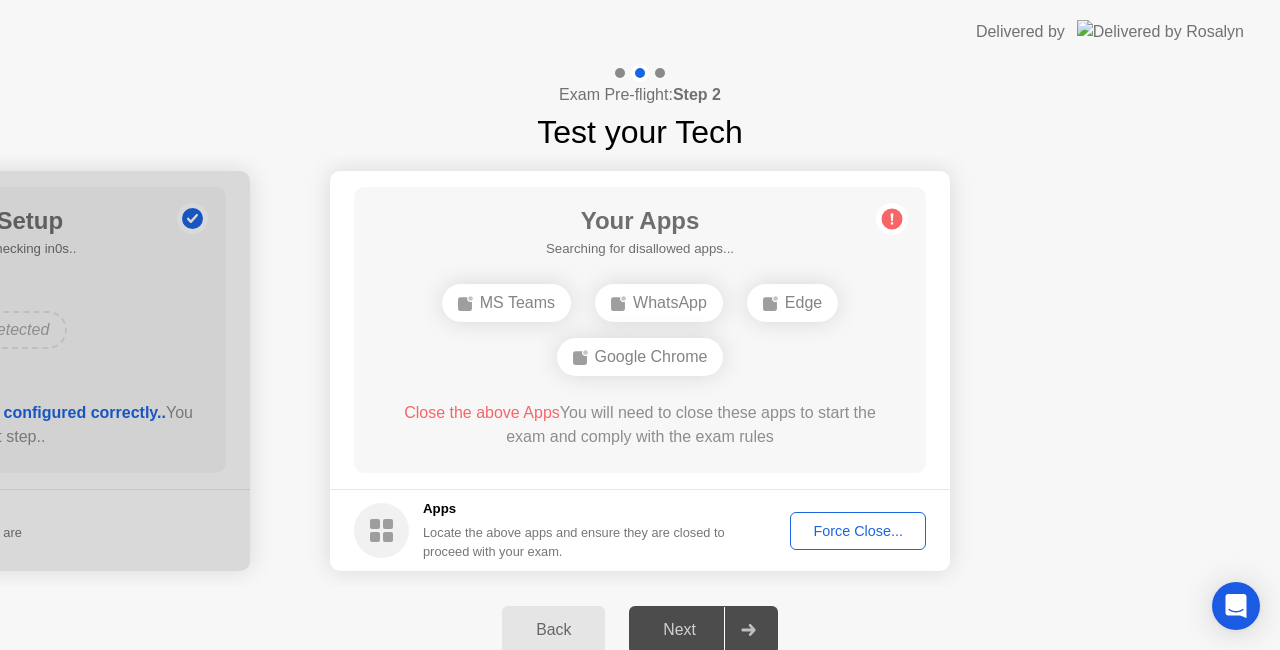 click 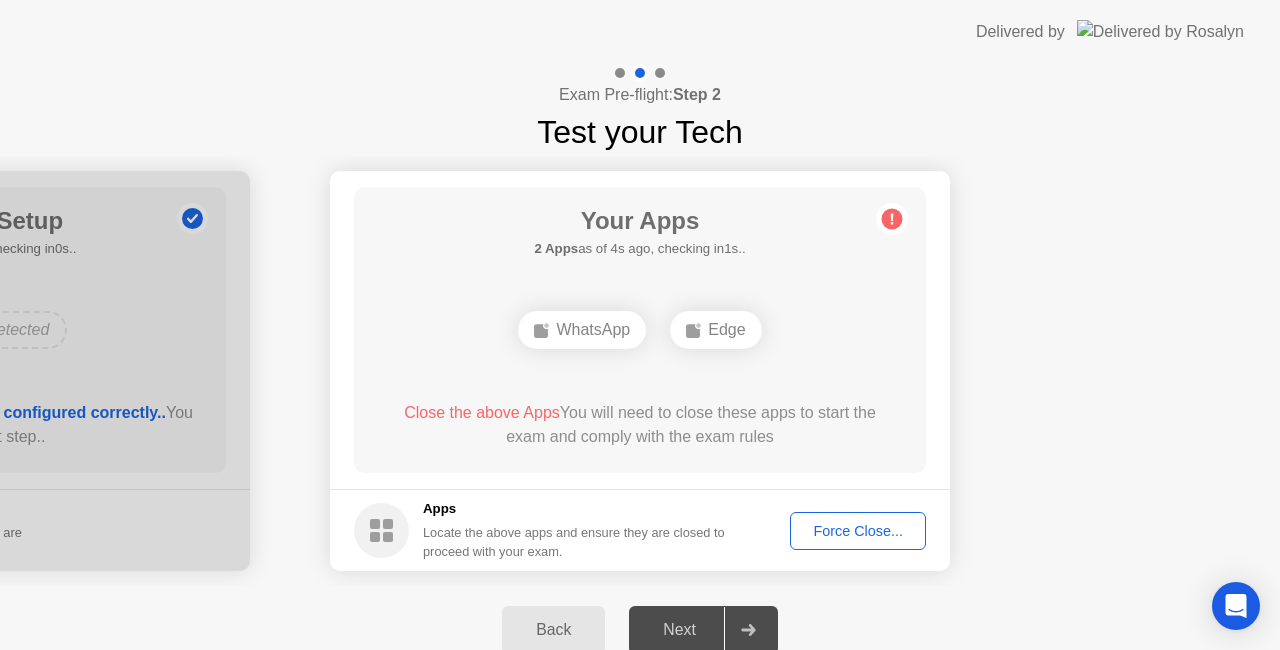 click 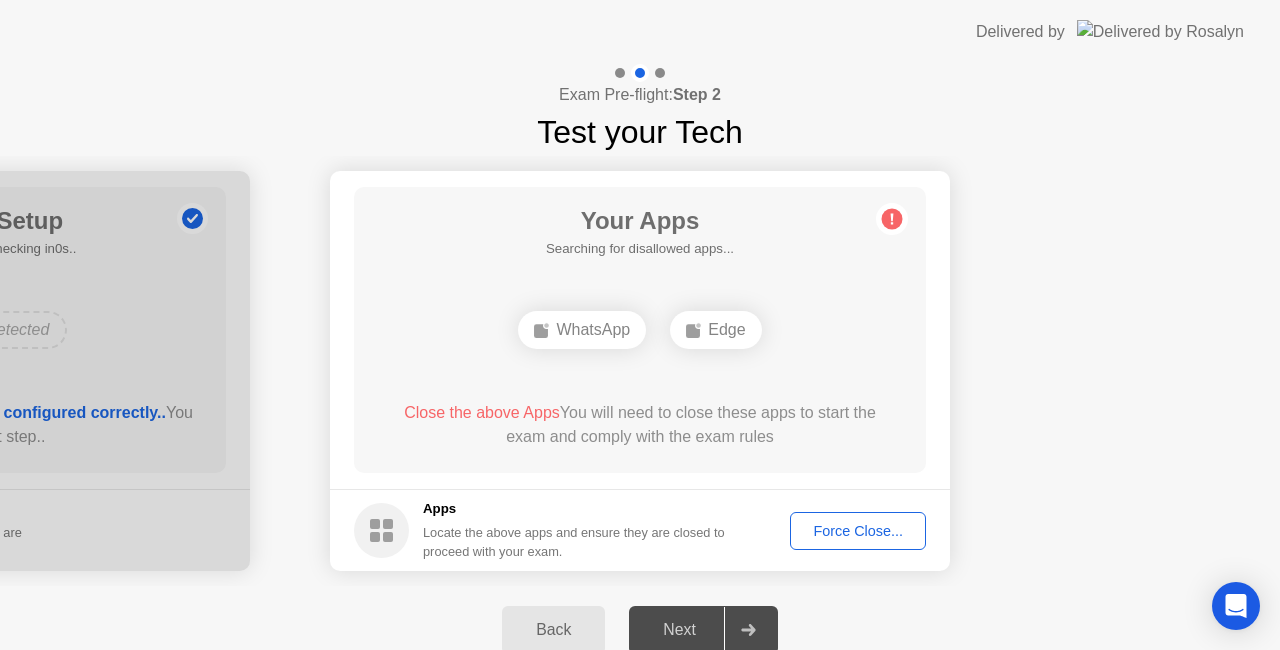 click 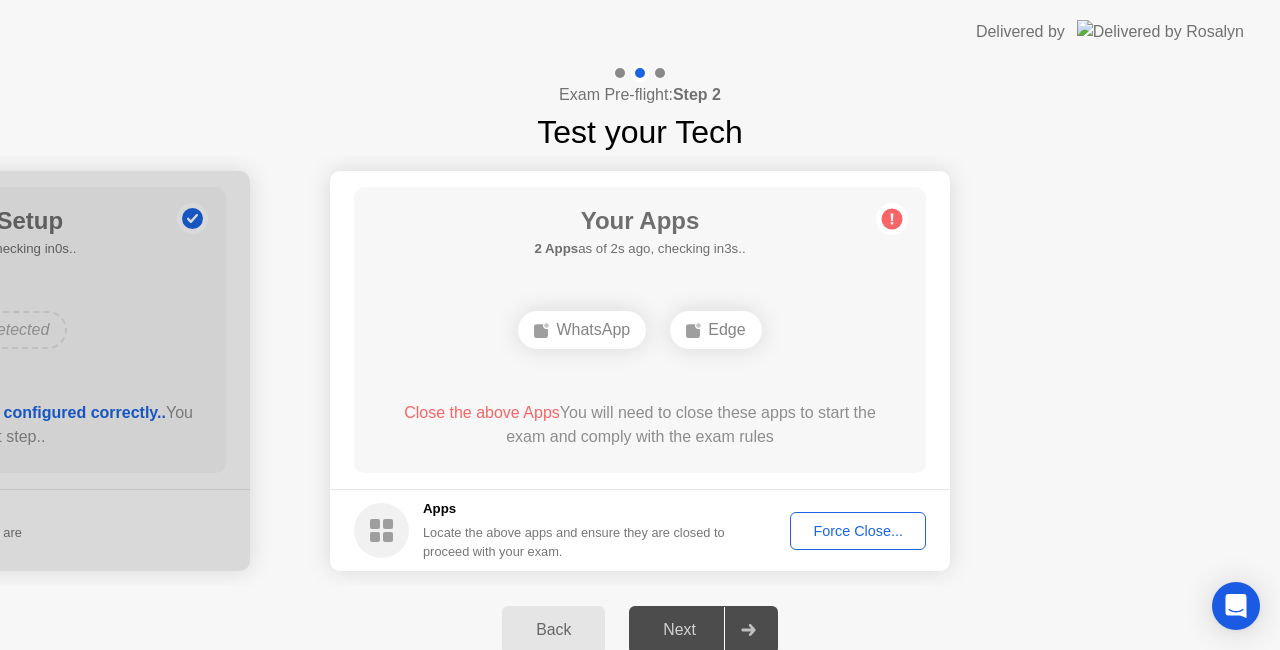 click on "Force Close..." 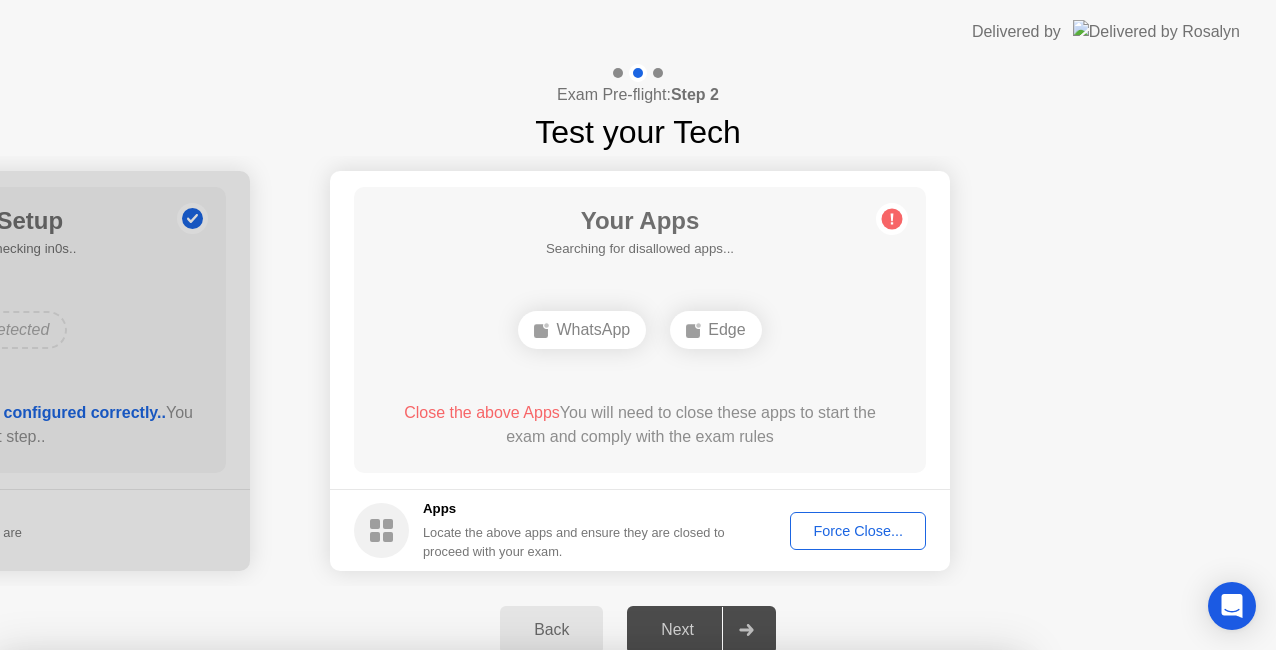 click on "Confirm" at bounding box center [577, 926] 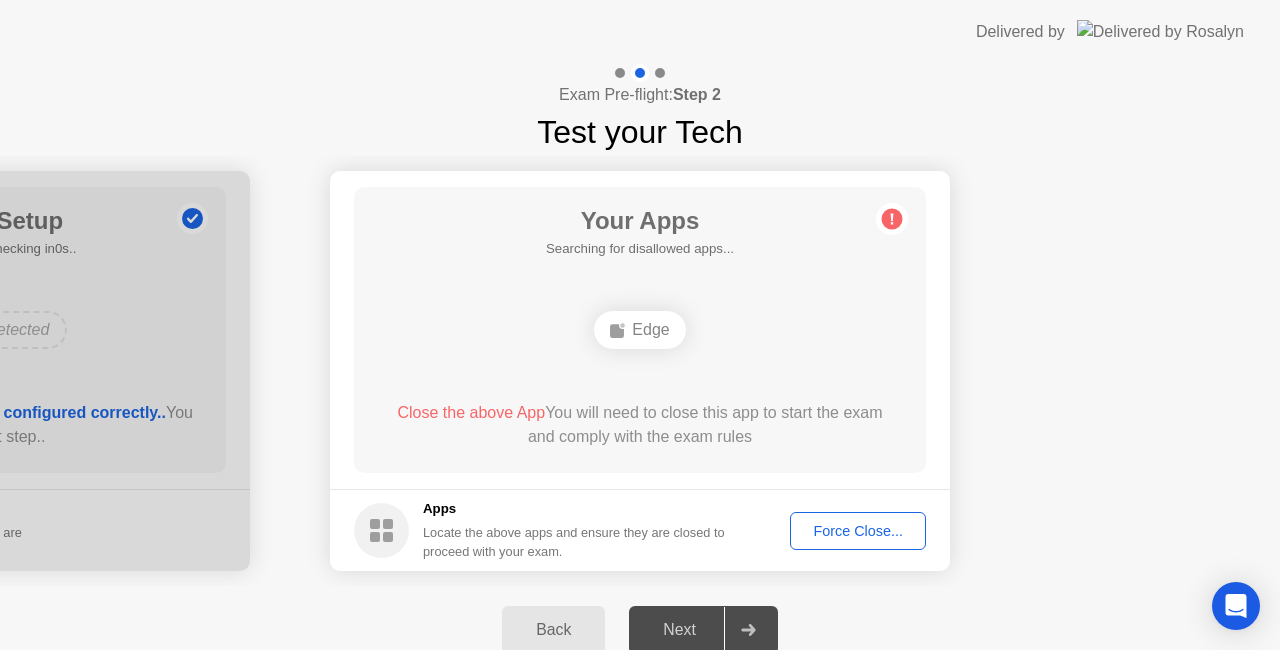 click 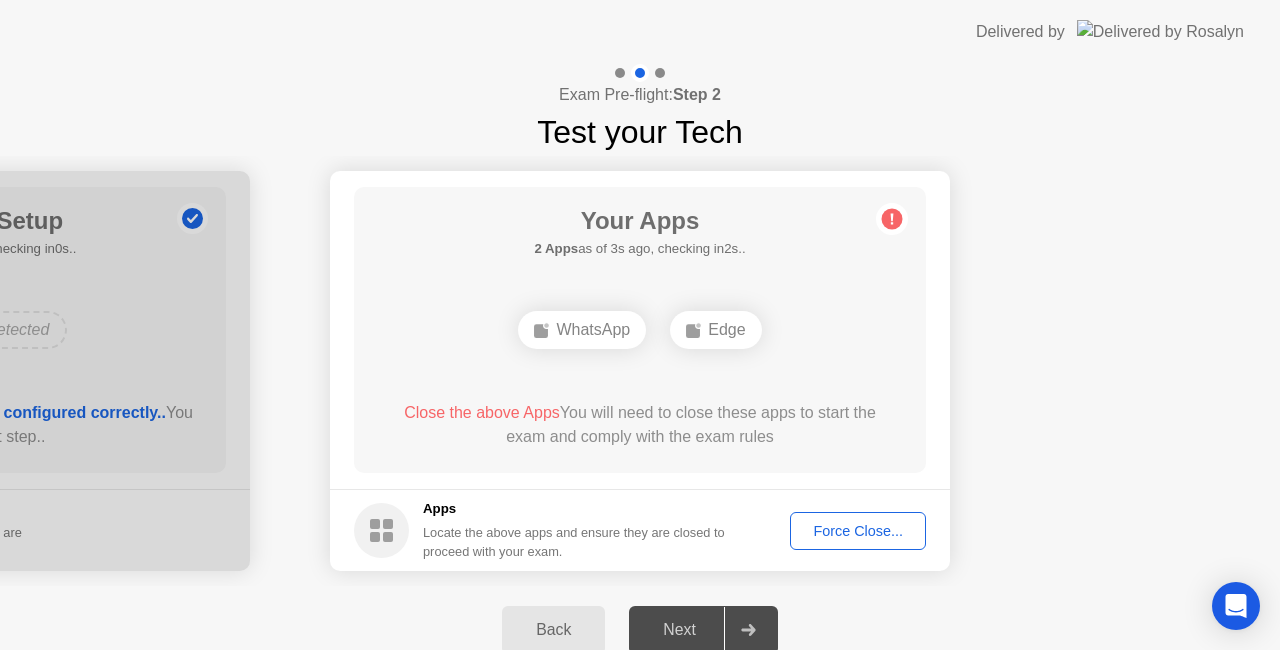 click on "Force Close..." 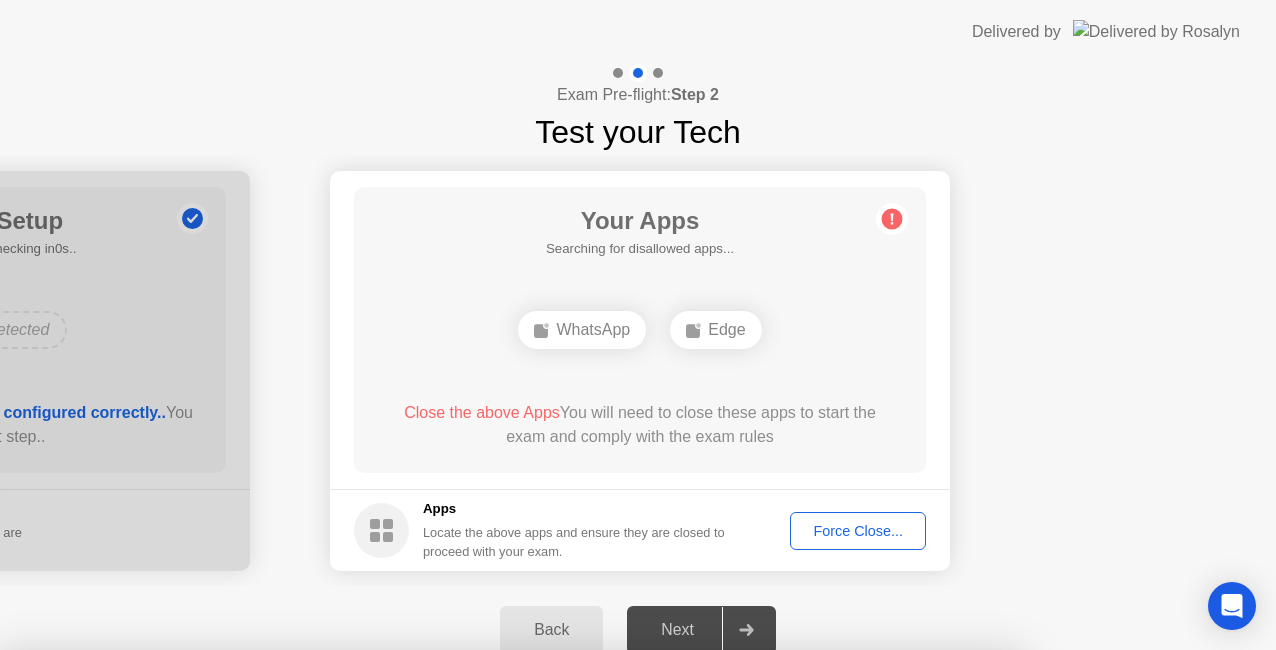 click on "Edge" at bounding box center [586, 859] 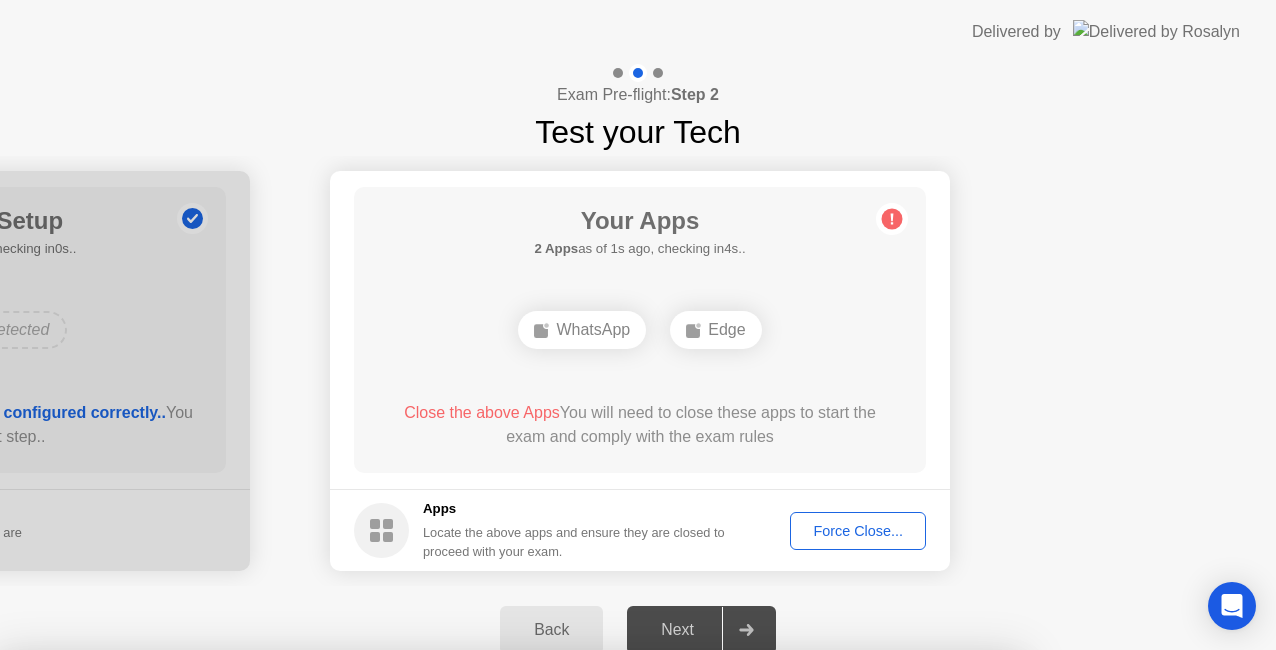 click on "Confirm" at bounding box center (577, 926) 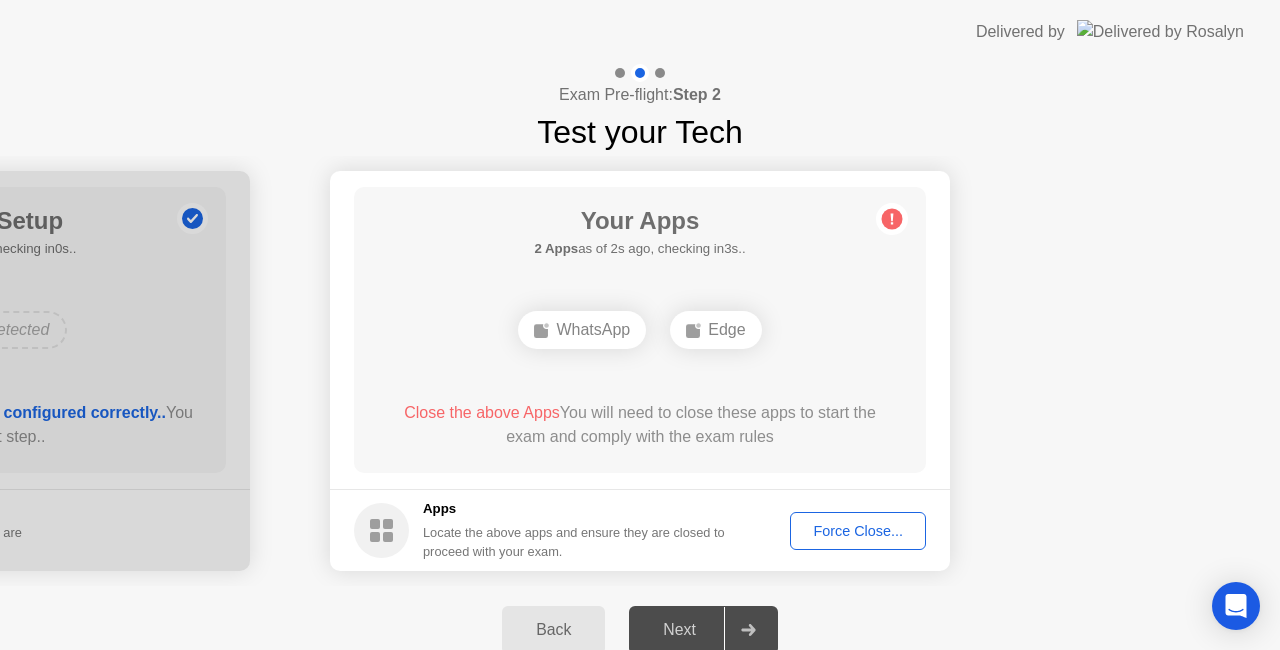 click on "Edge" 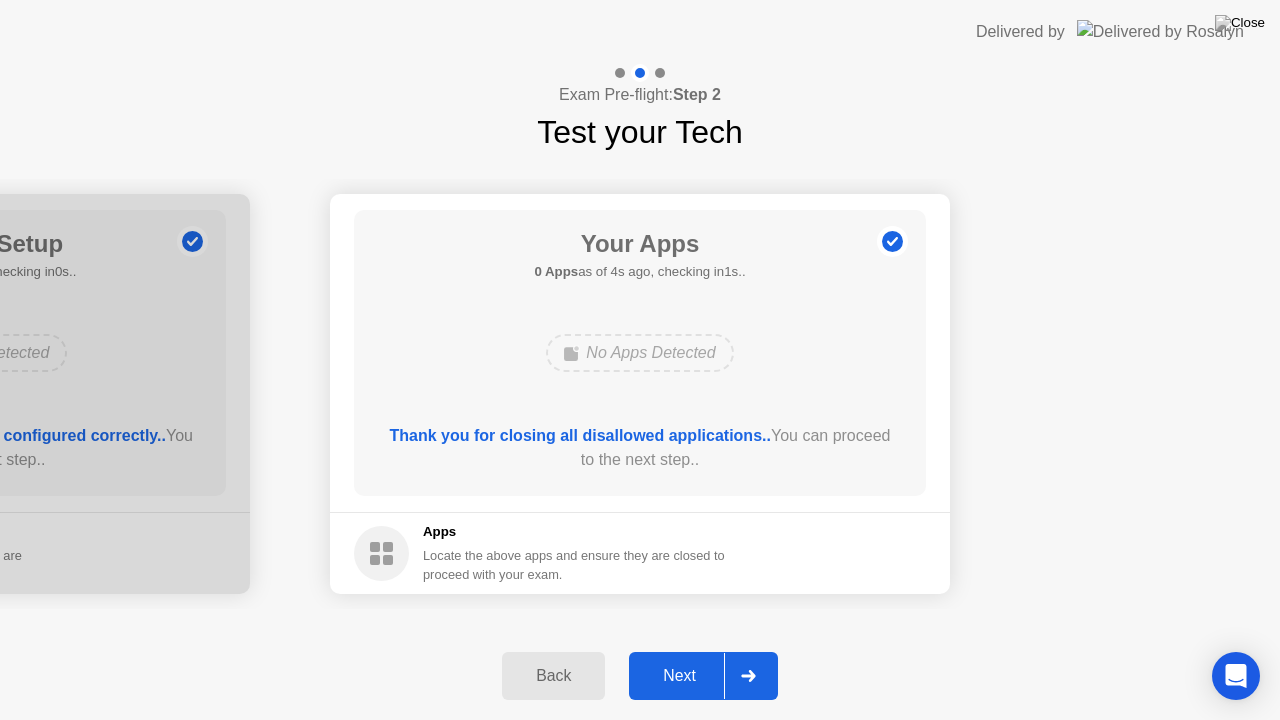click on "Next" 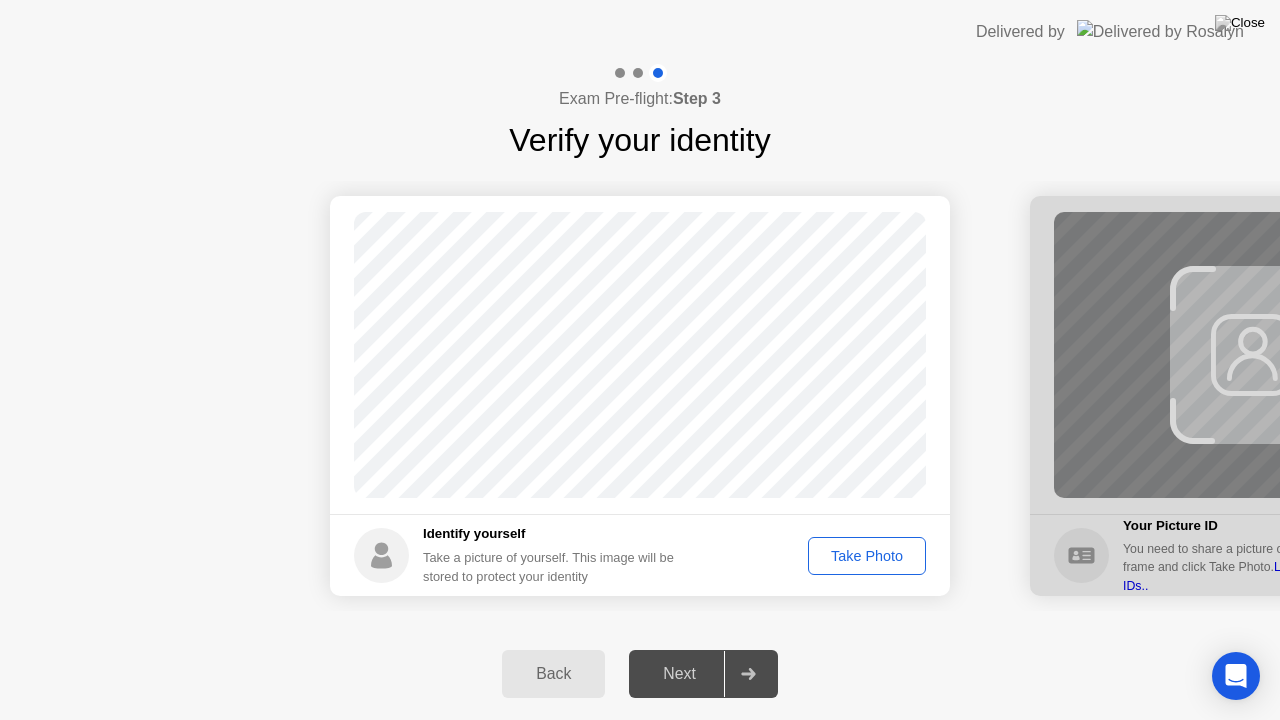 click on "Take Photo" 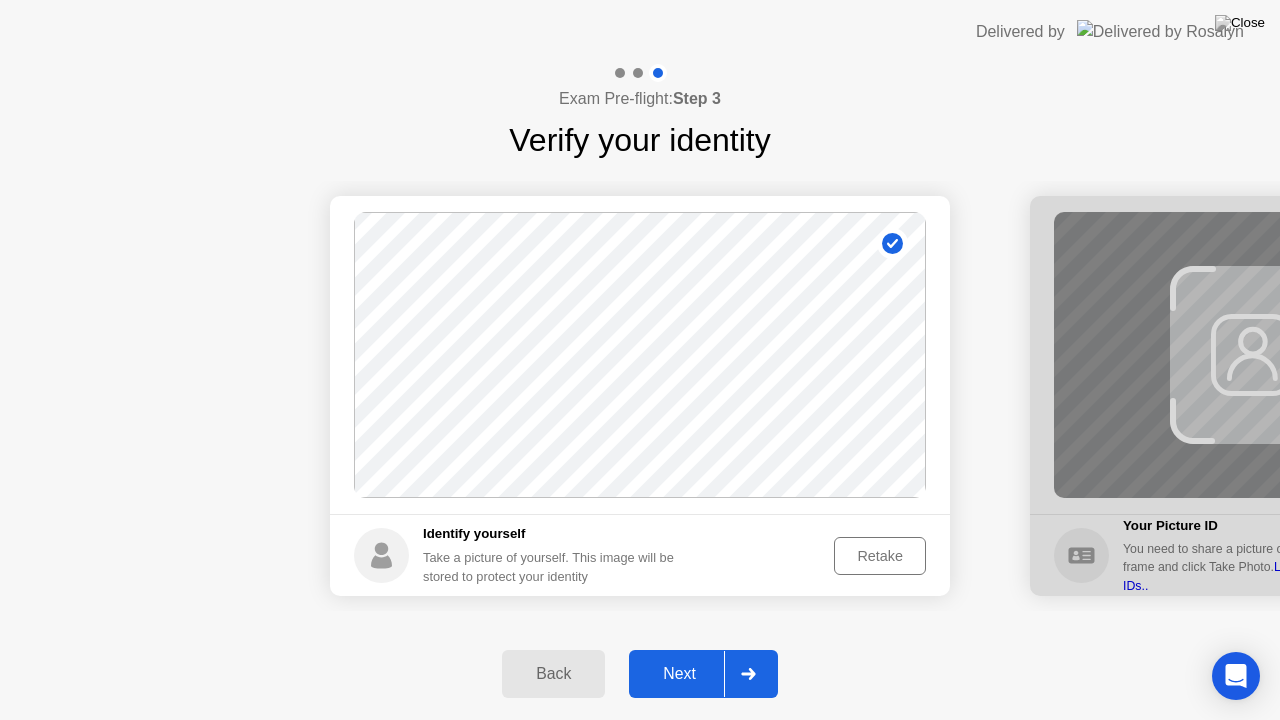 click 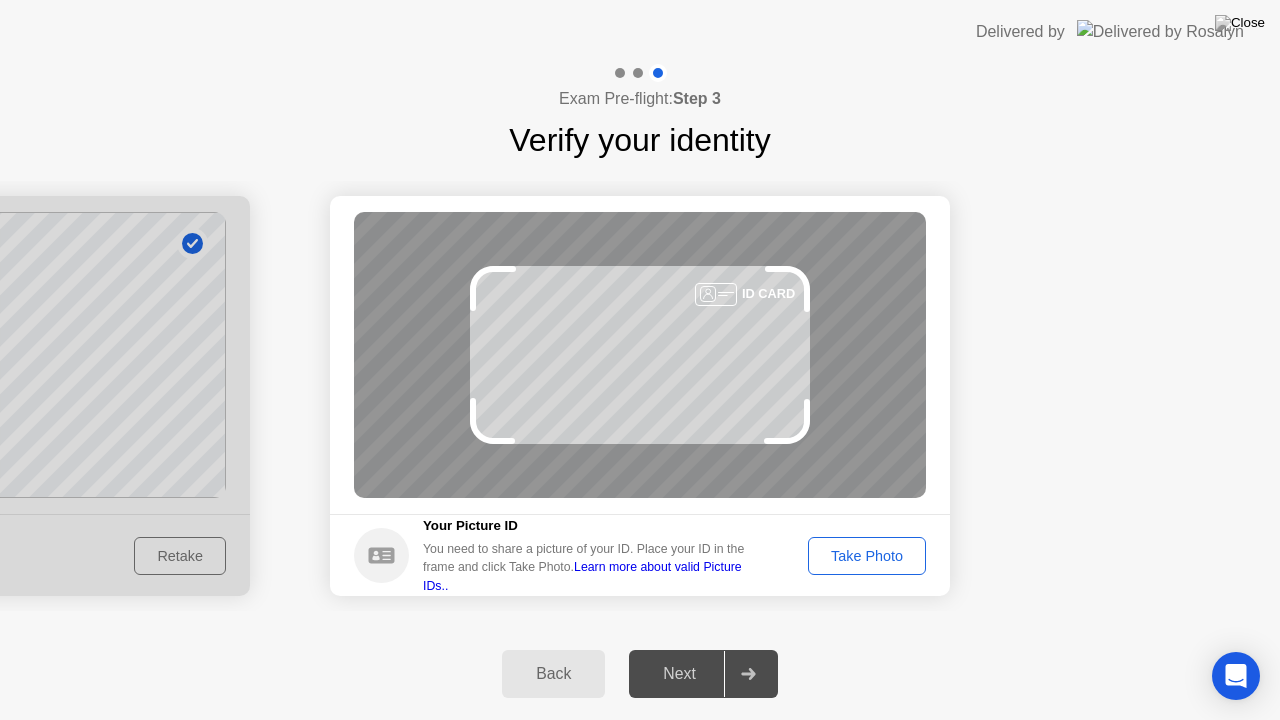 click on "Take Photo" 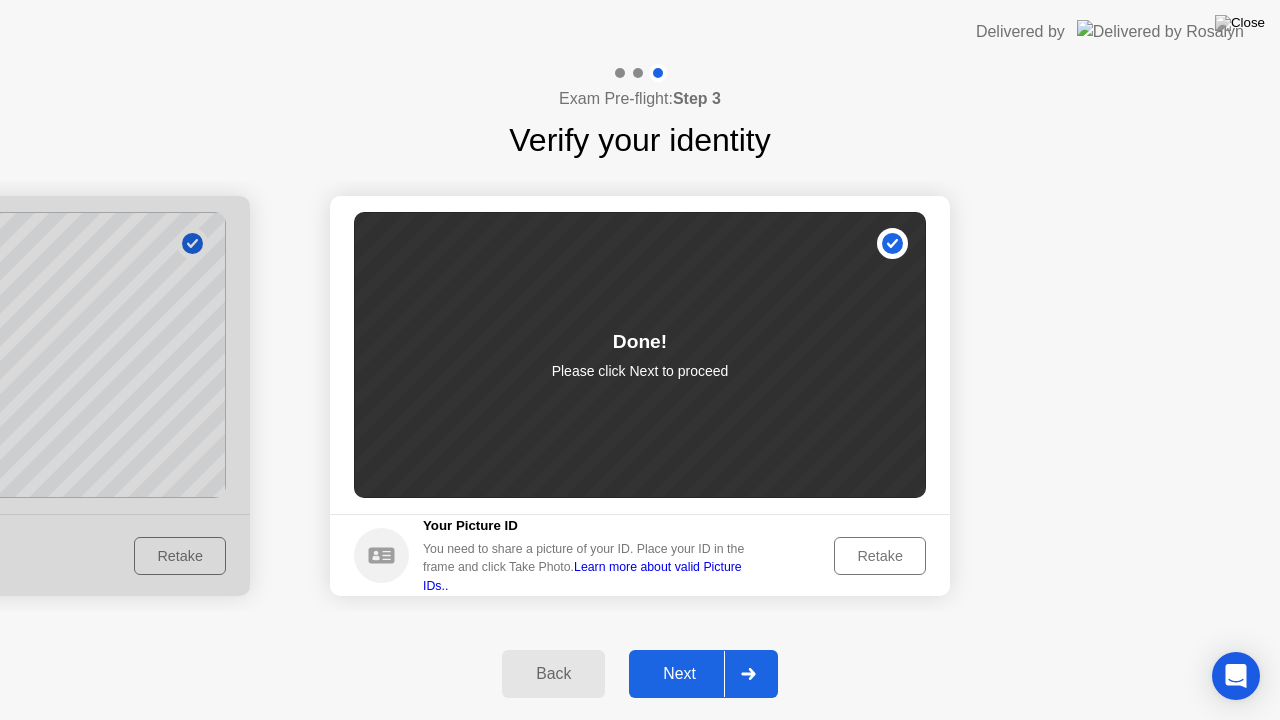 click 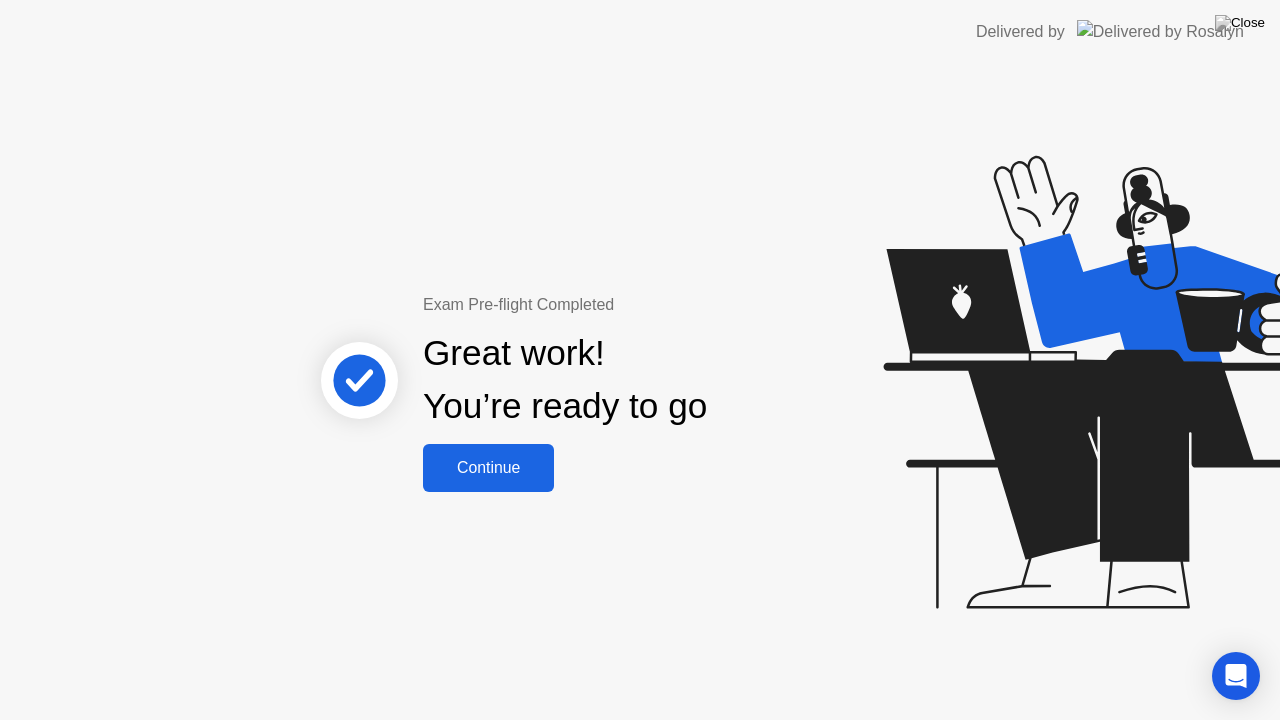 click on "Continue" 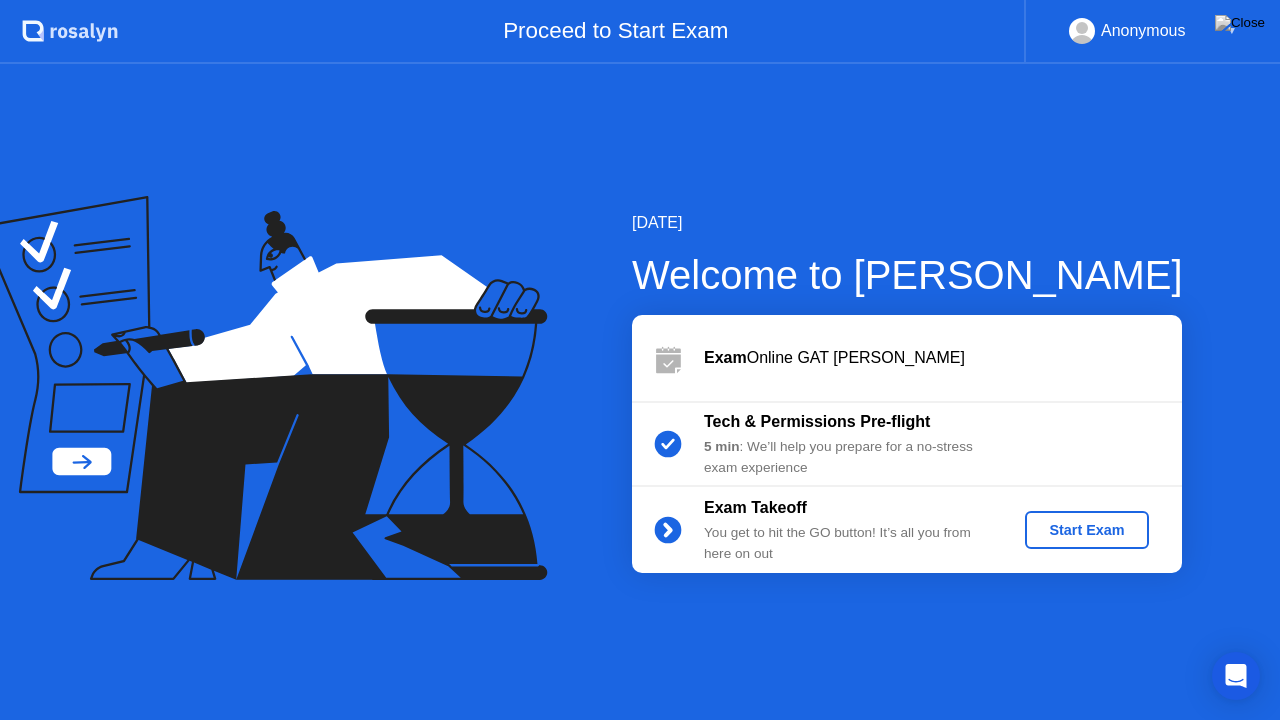 click on "Start Exam" 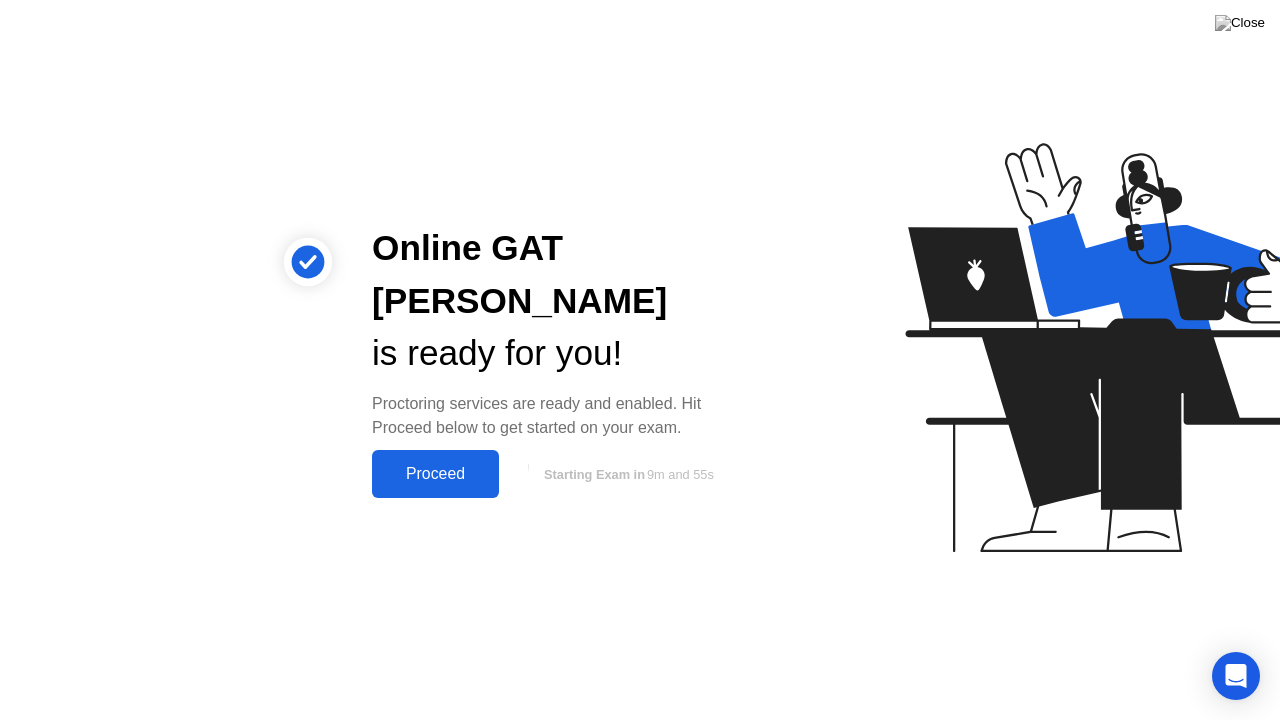 click on "Proceed" 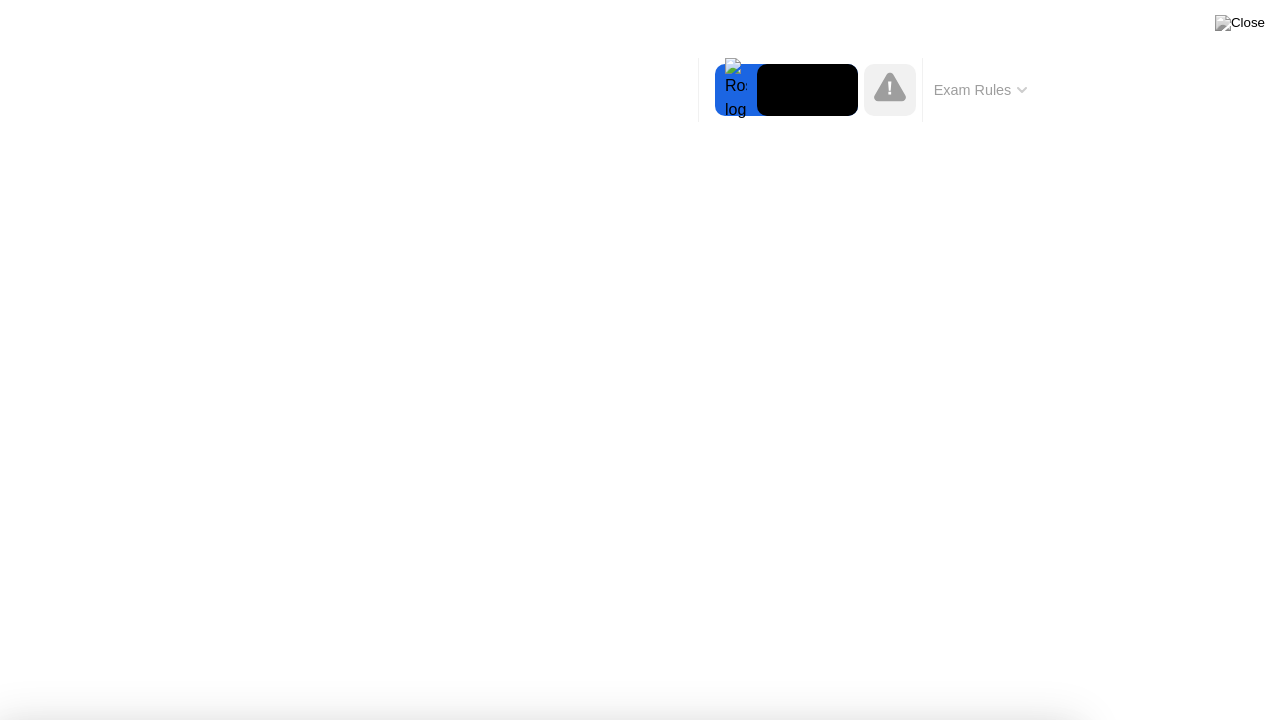 click on "Got it!" at bounding box center [647, 1249] 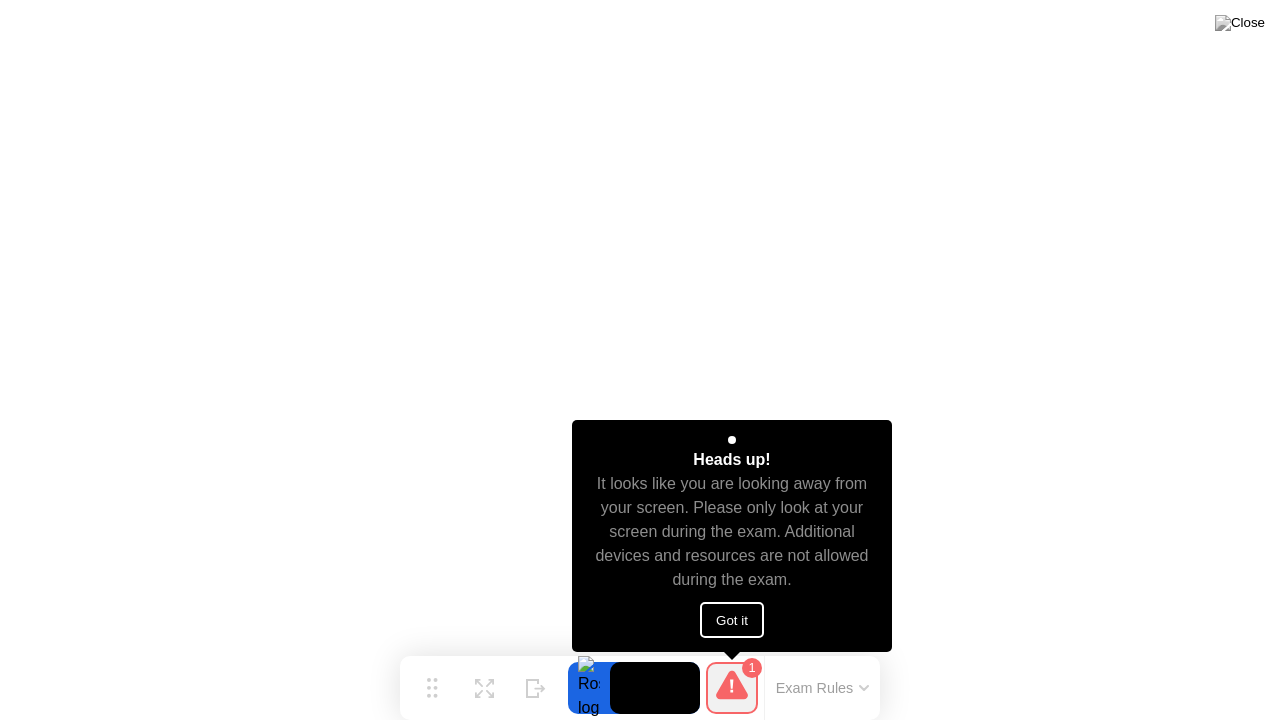 click on "Got it" 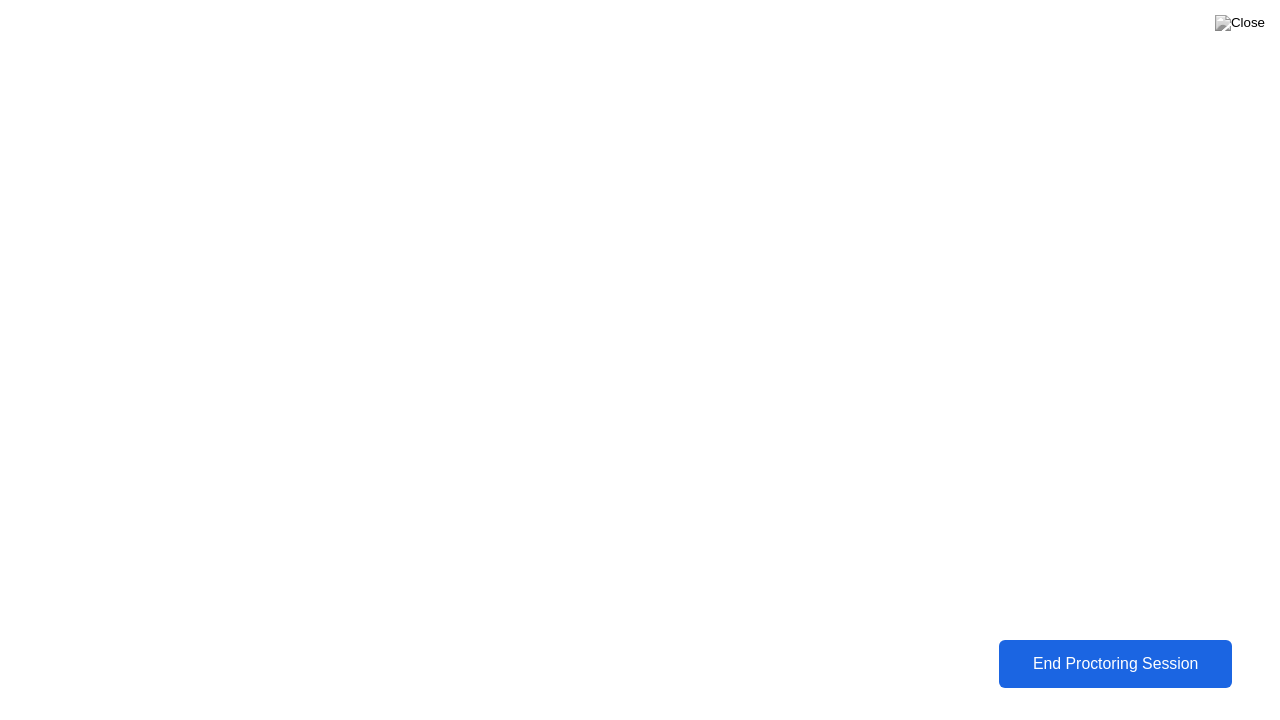 click on "End Proctoring Session" 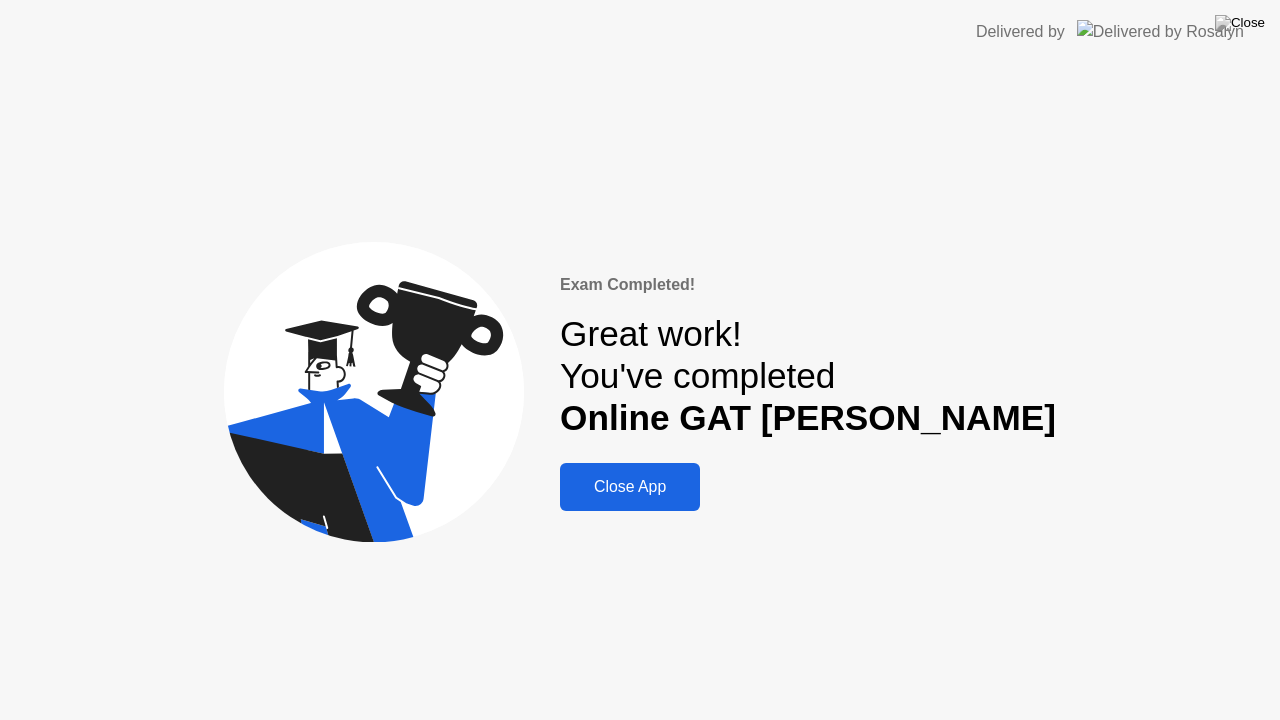click on "Close App" 